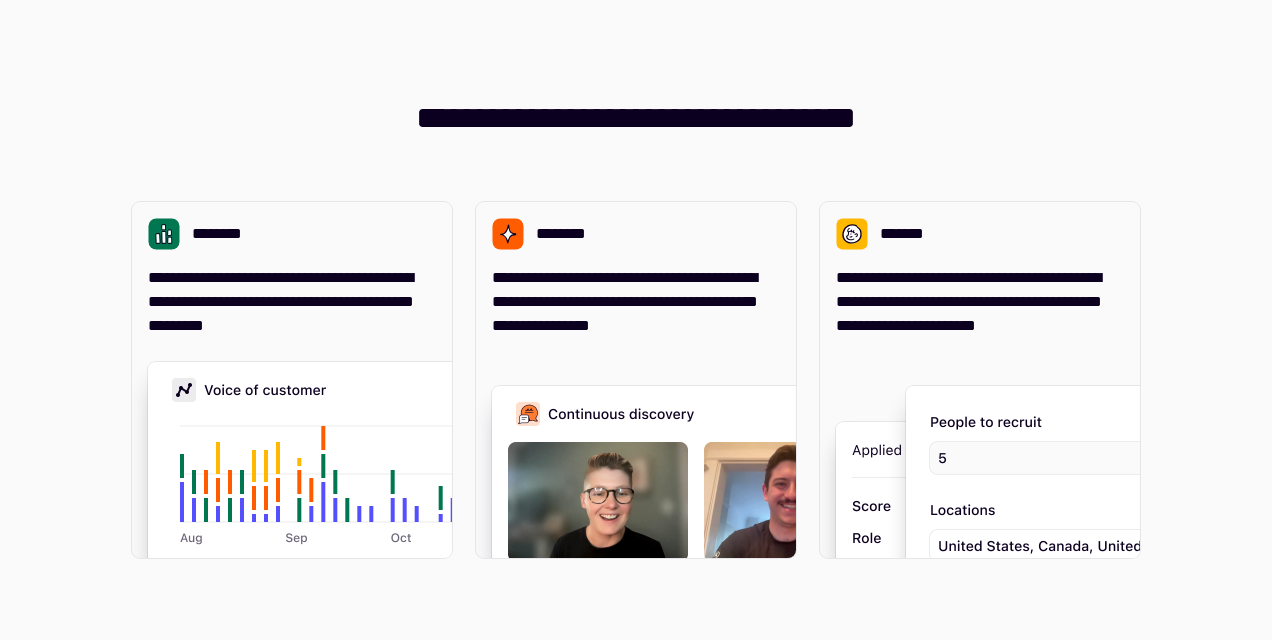 scroll, scrollTop: 0, scrollLeft: 0, axis: both 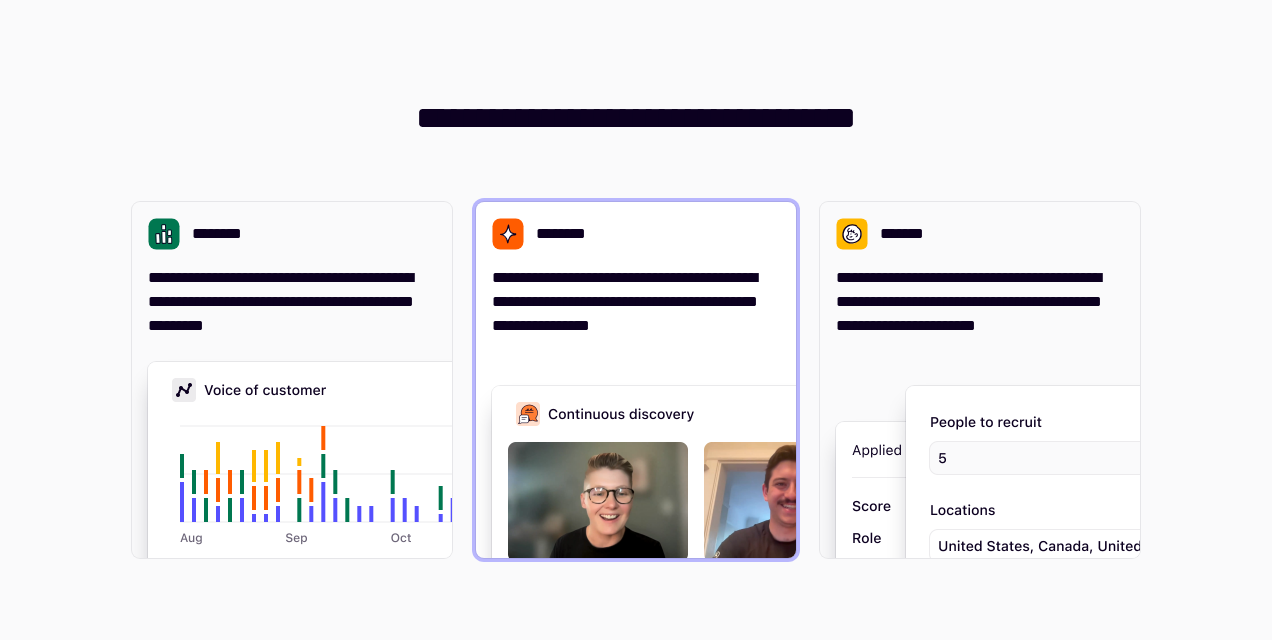 click on "********" at bounding box center [636, 234] 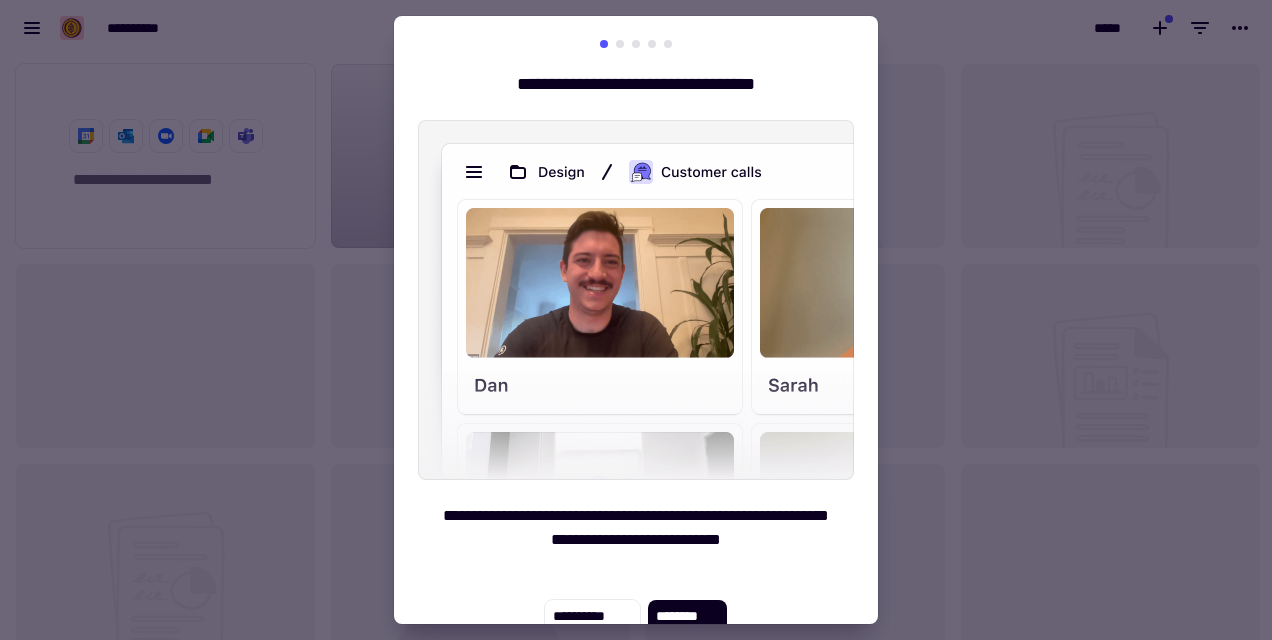 scroll, scrollTop: 569, scrollLeft: 1257, axis: both 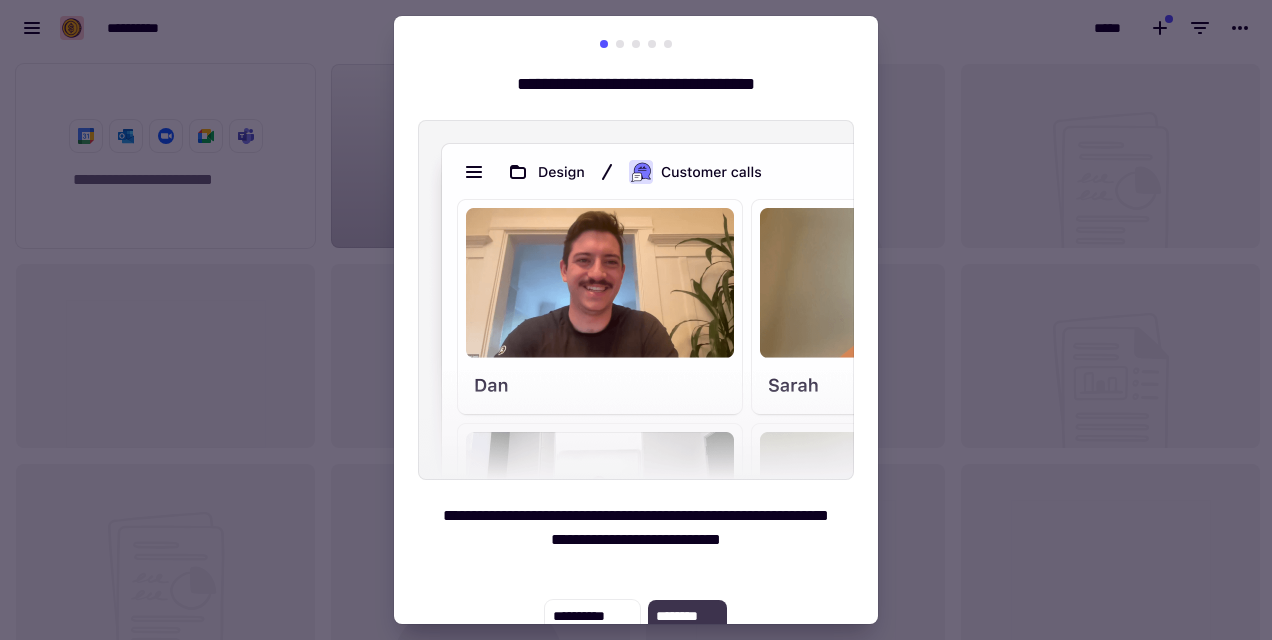 click on "********" 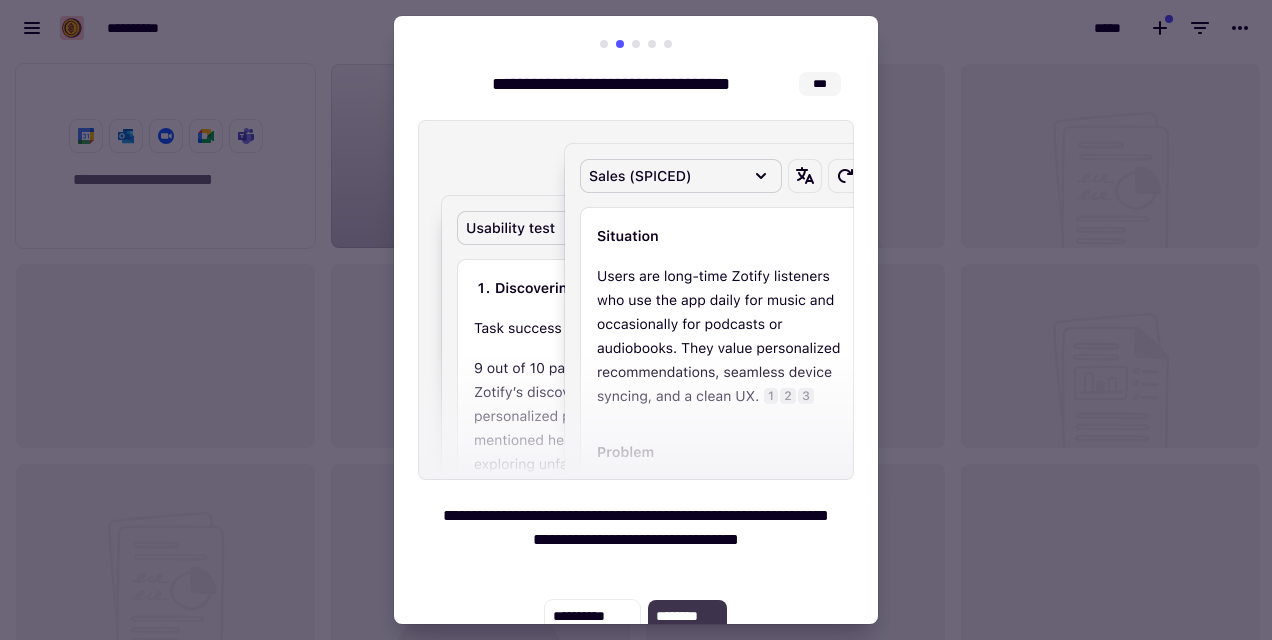click on "********" 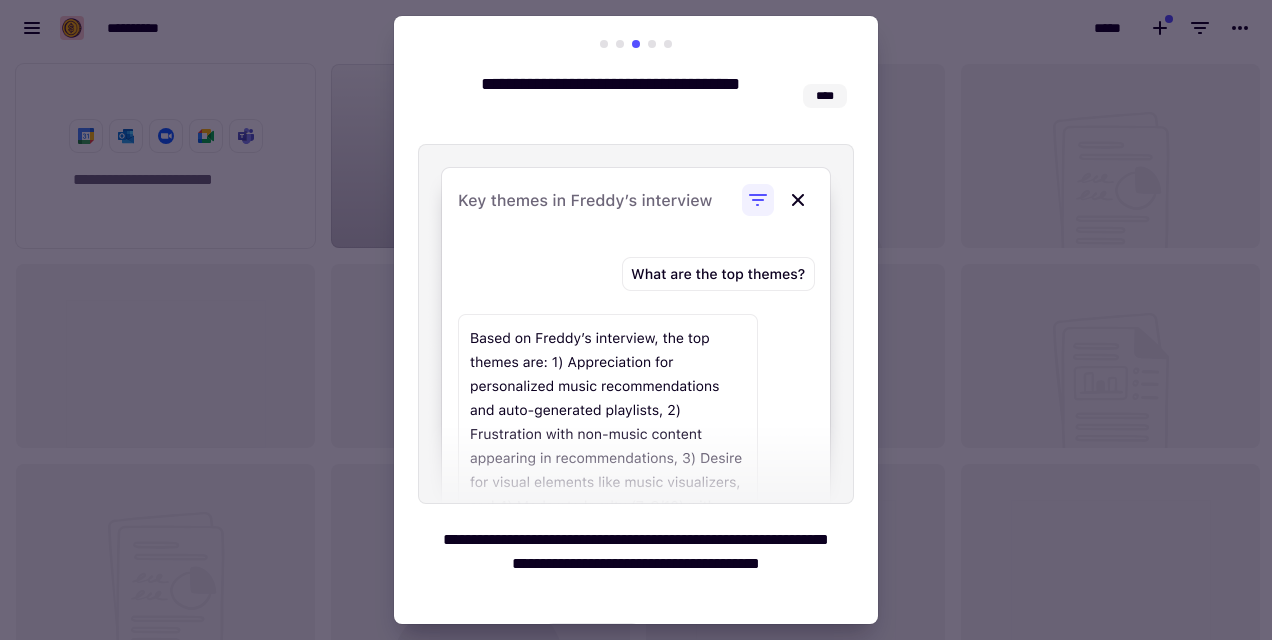 click on "********" 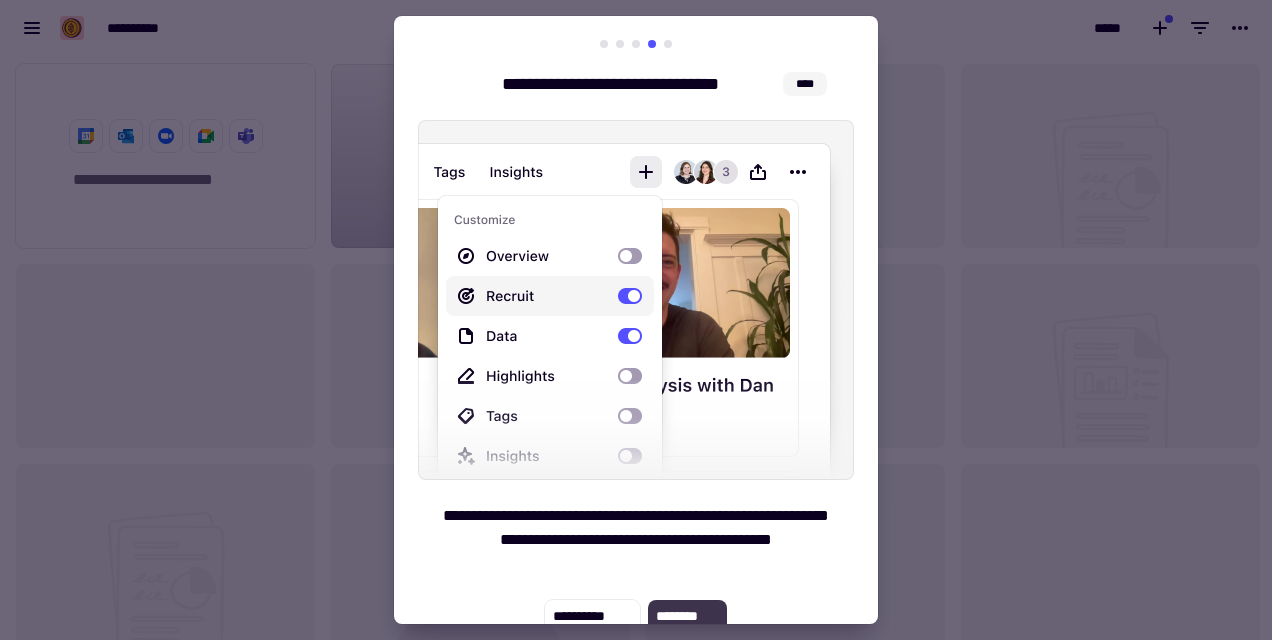 click on "********" 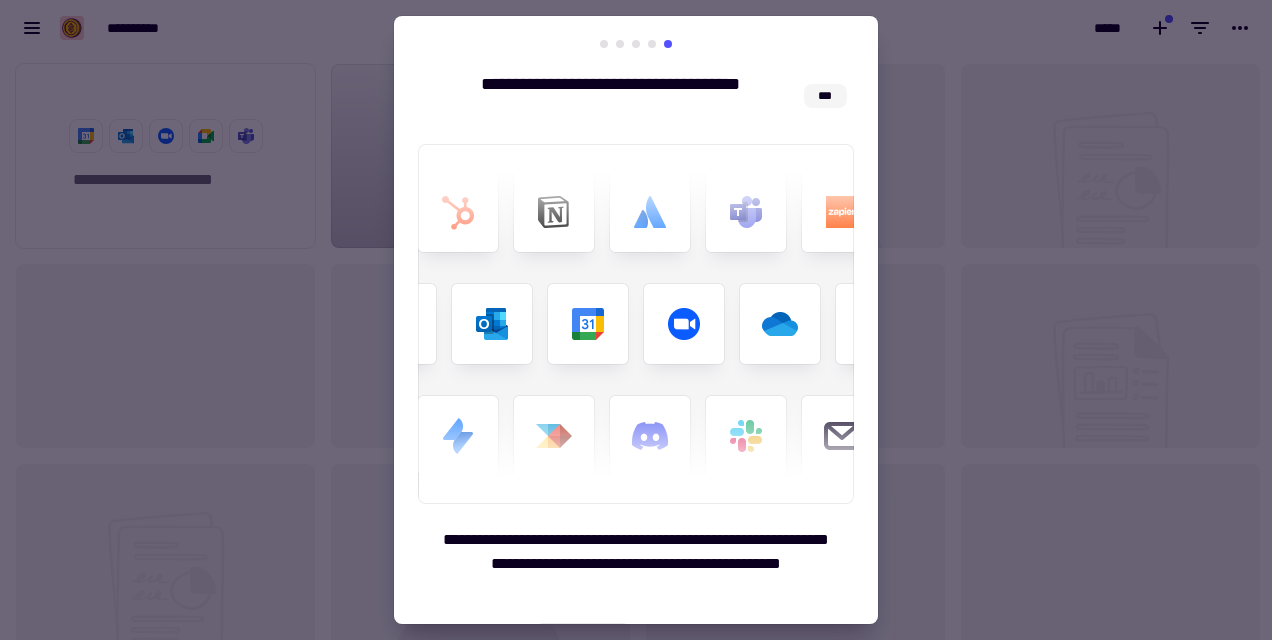 click on "**********" 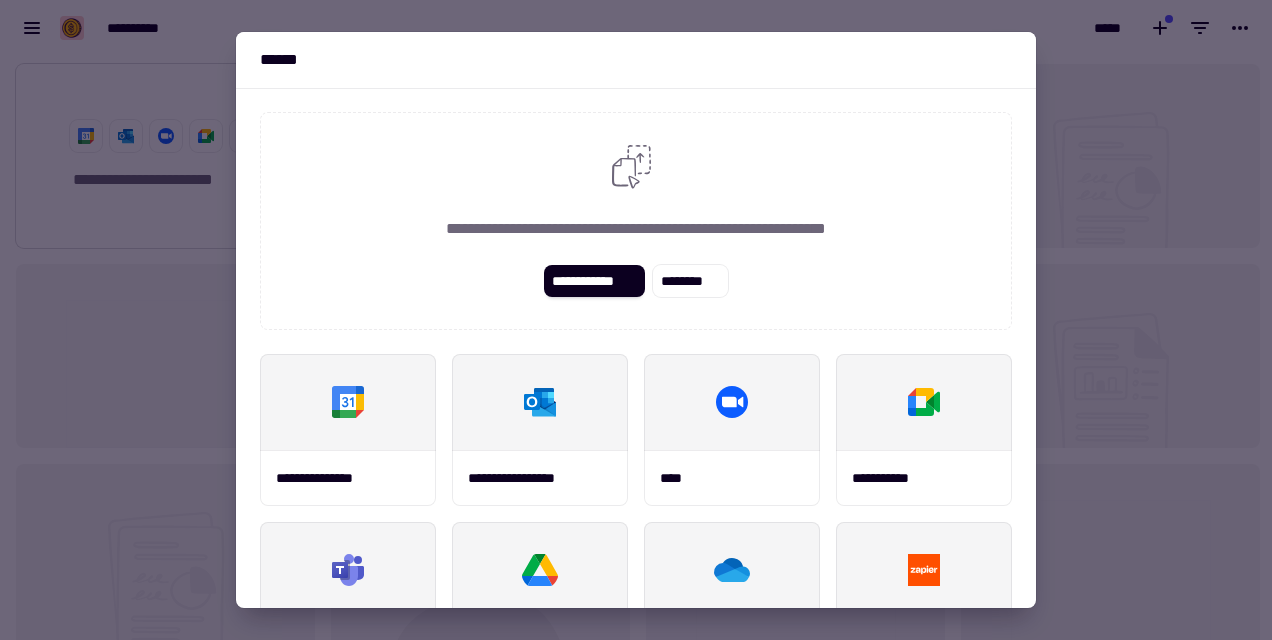 scroll, scrollTop: 150, scrollLeft: 0, axis: vertical 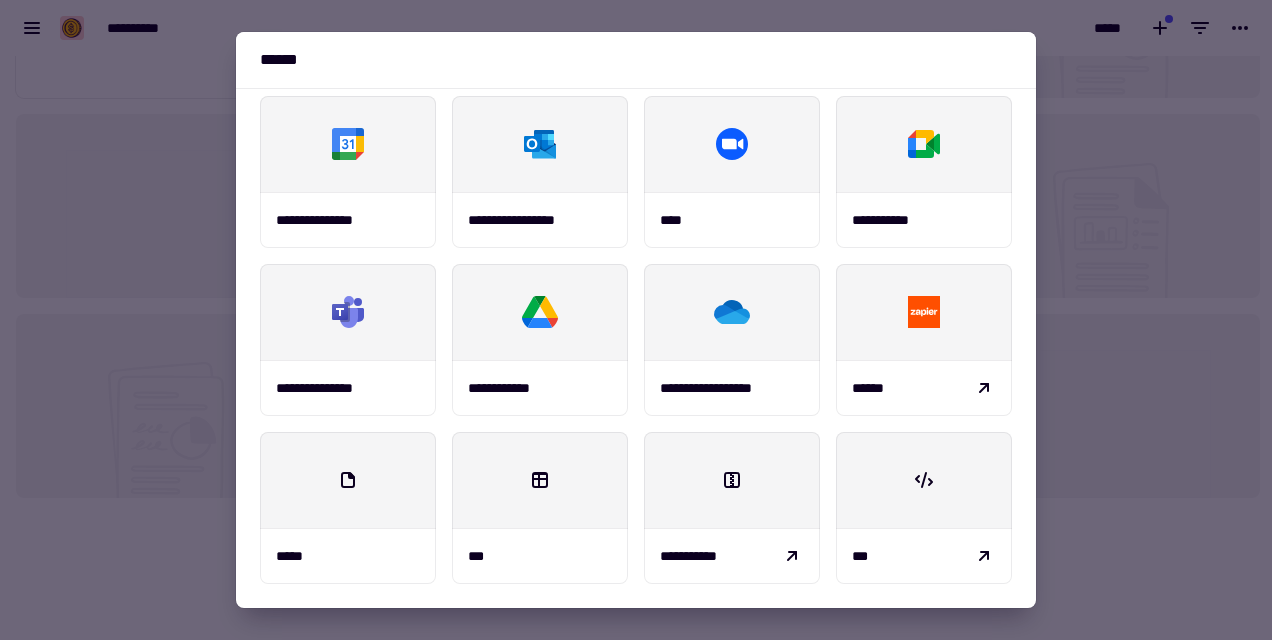 click at bounding box center (636, 320) 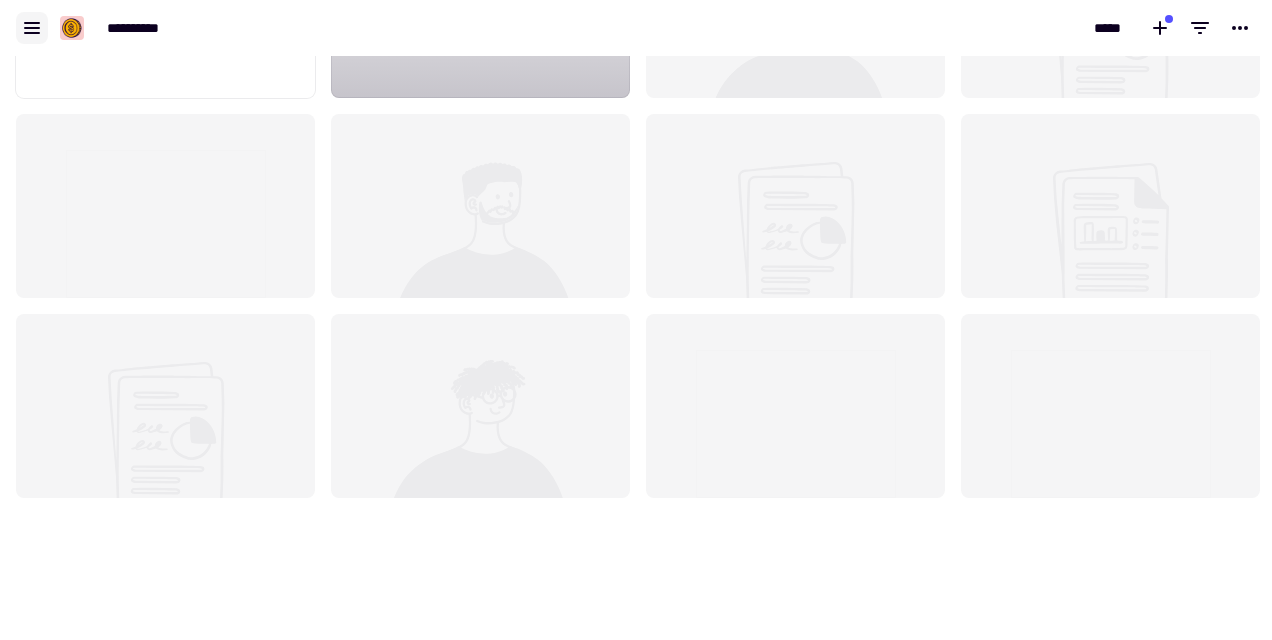 click 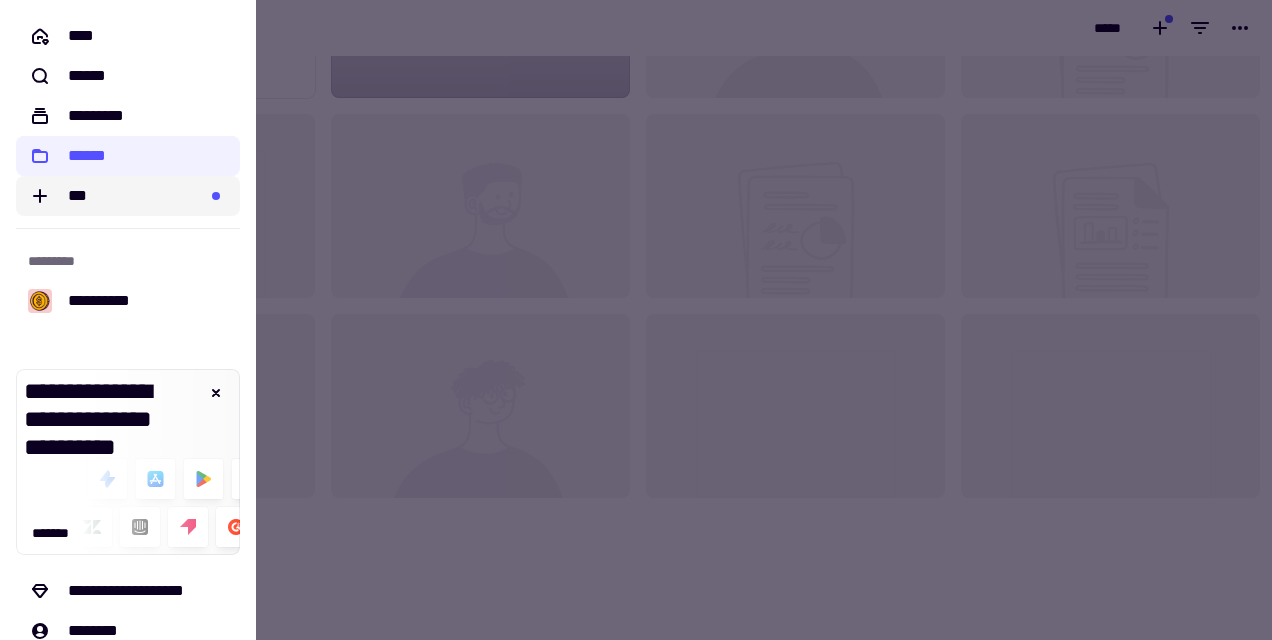 click on "***" 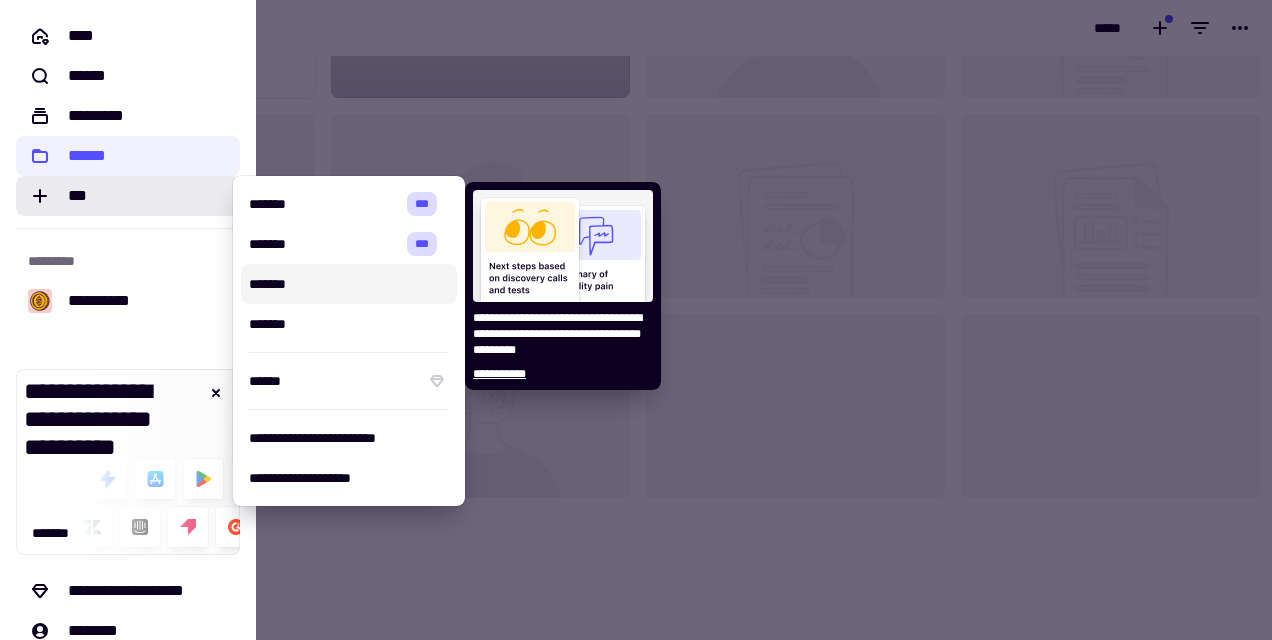 click on "*******" at bounding box center (349, 284) 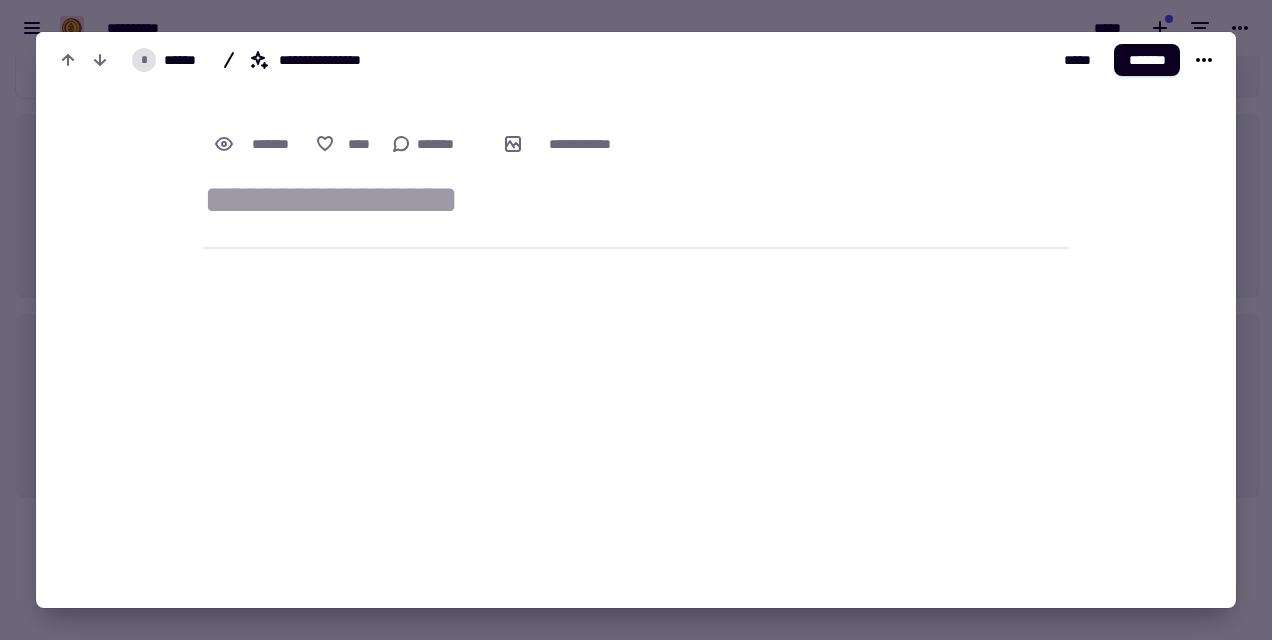 scroll, scrollTop: 0, scrollLeft: 0, axis: both 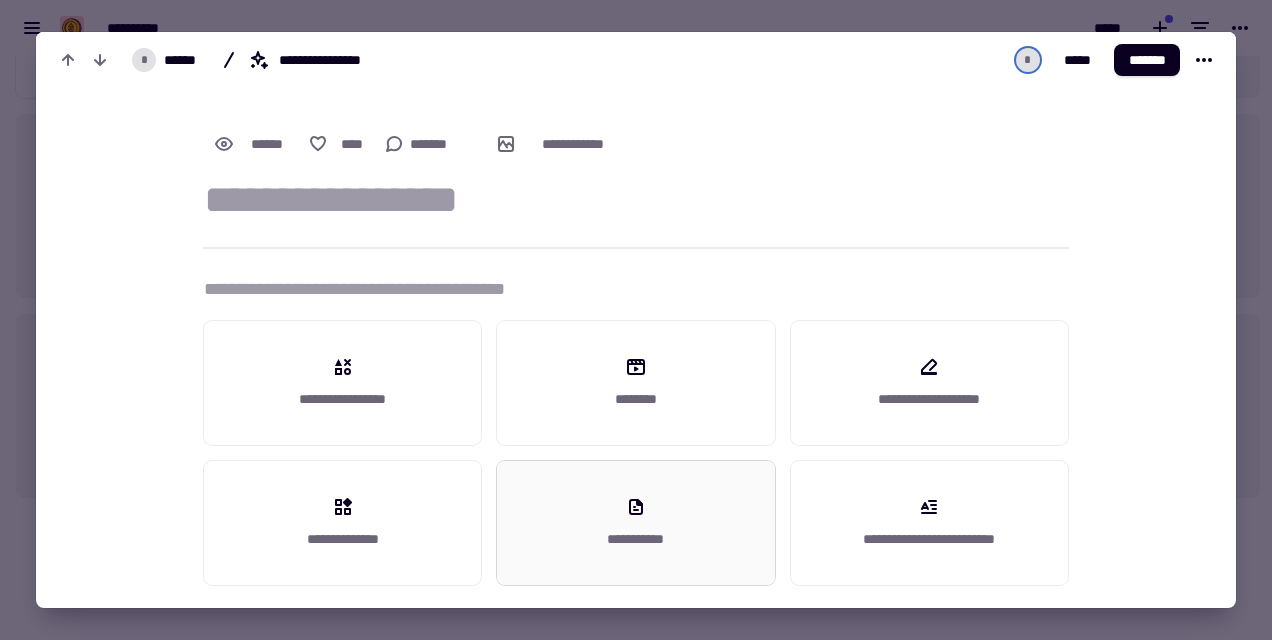 click on "**********" at bounding box center (636, 539) 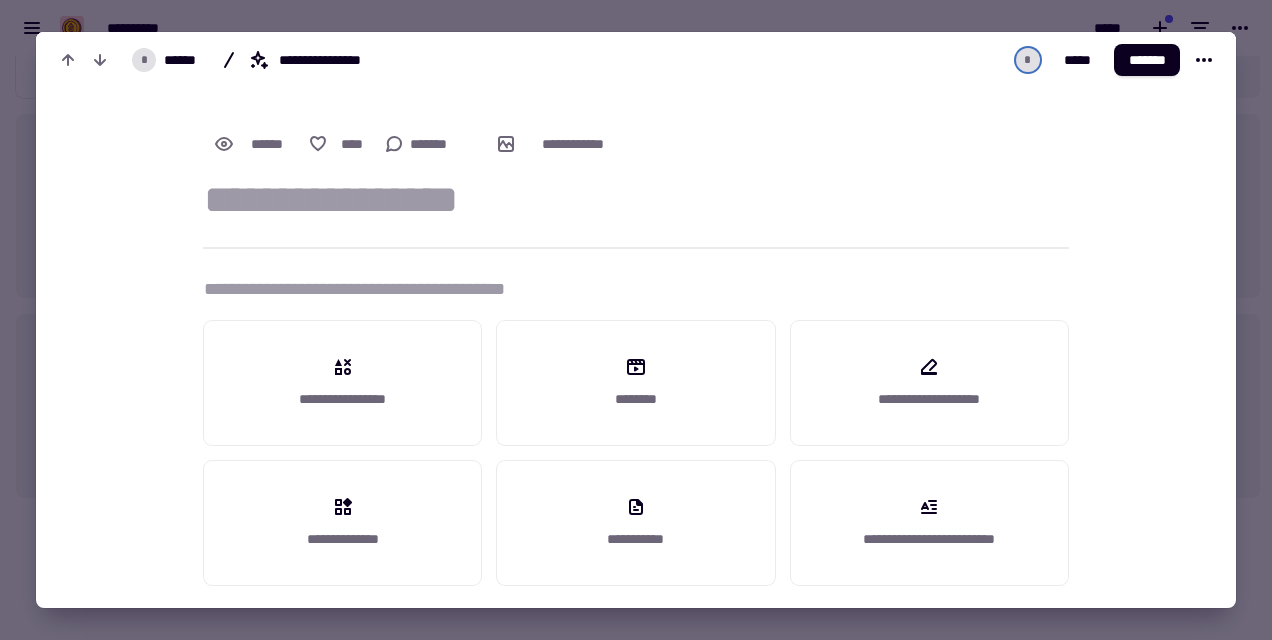 click at bounding box center [636, 320] 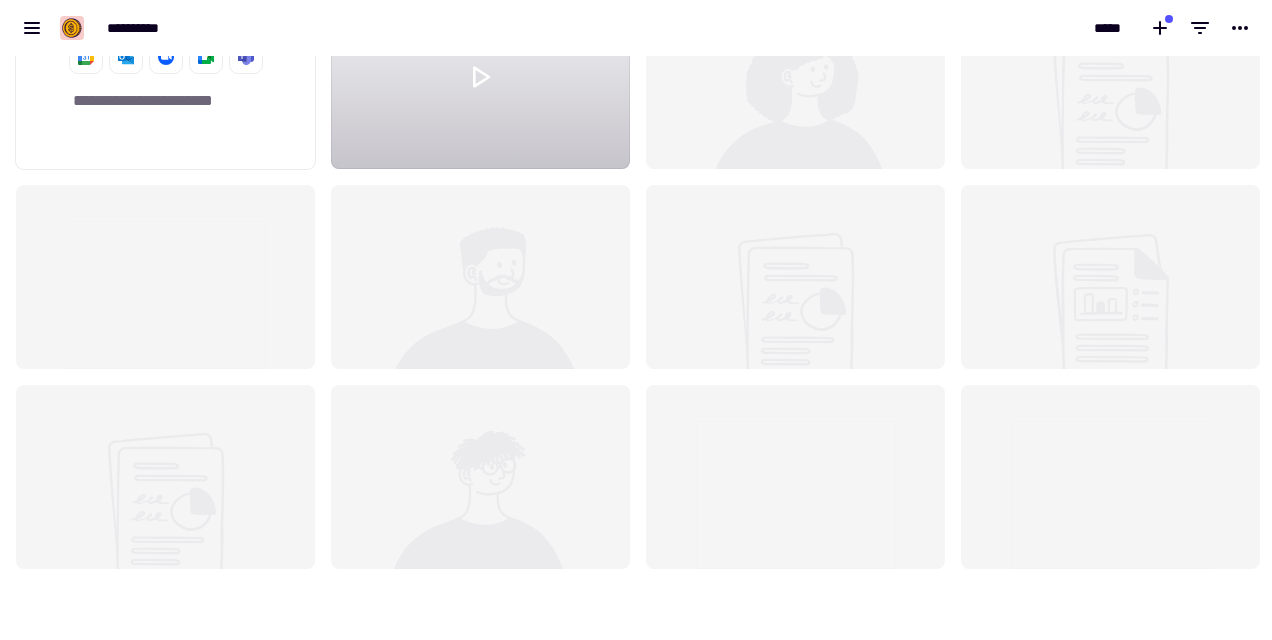 scroll, scrollTop: 0, scrollLeft: 0, axis: both 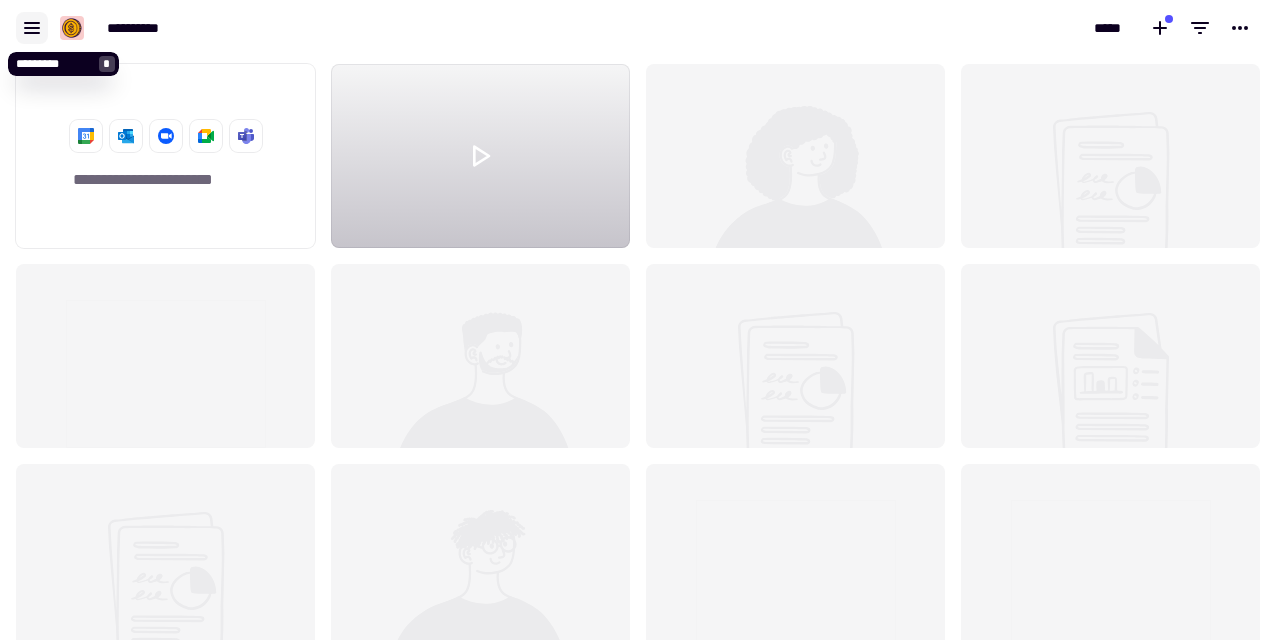 click 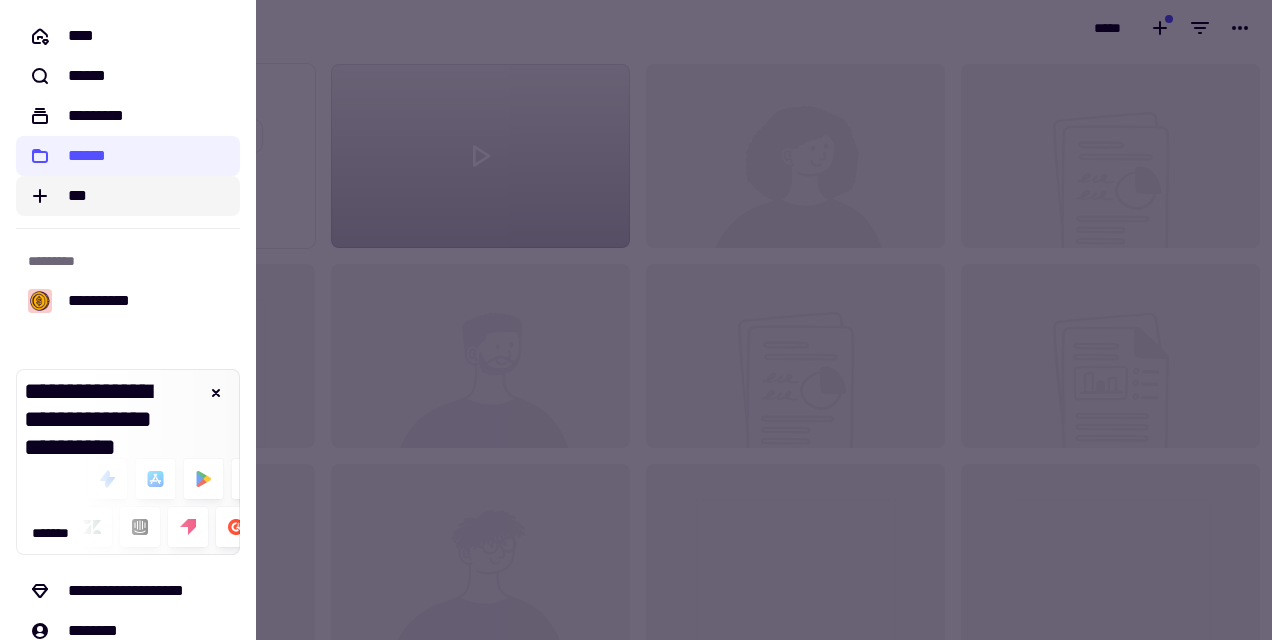 click on "***" 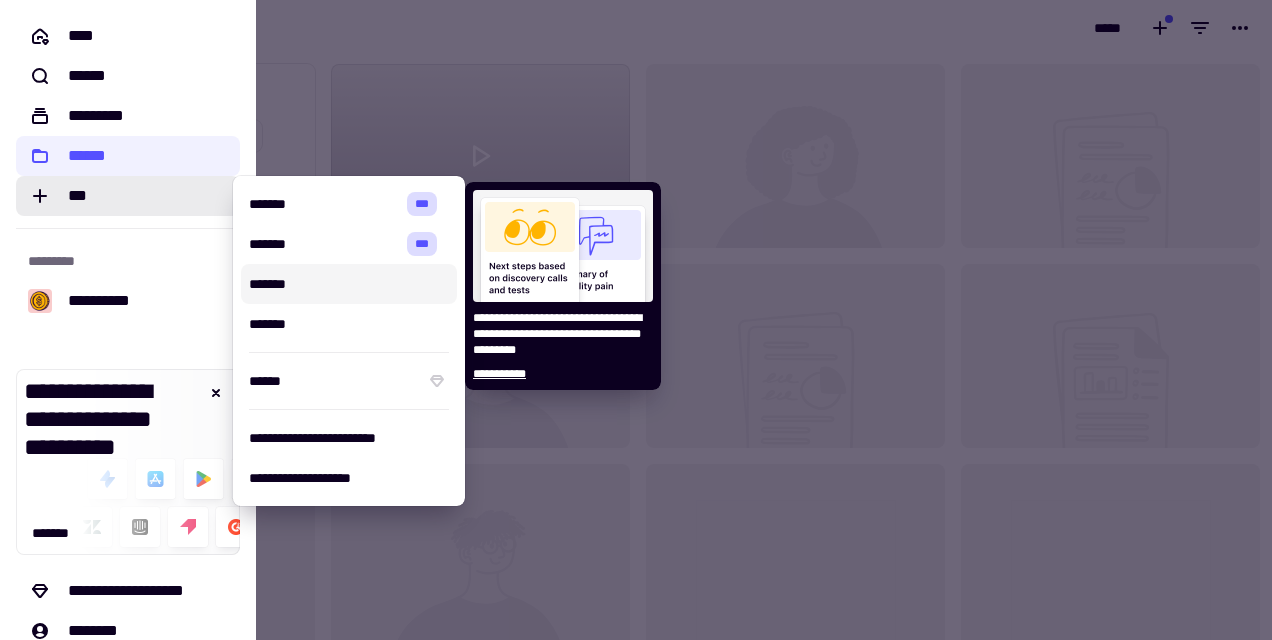 click at bounding box center [563, 246] 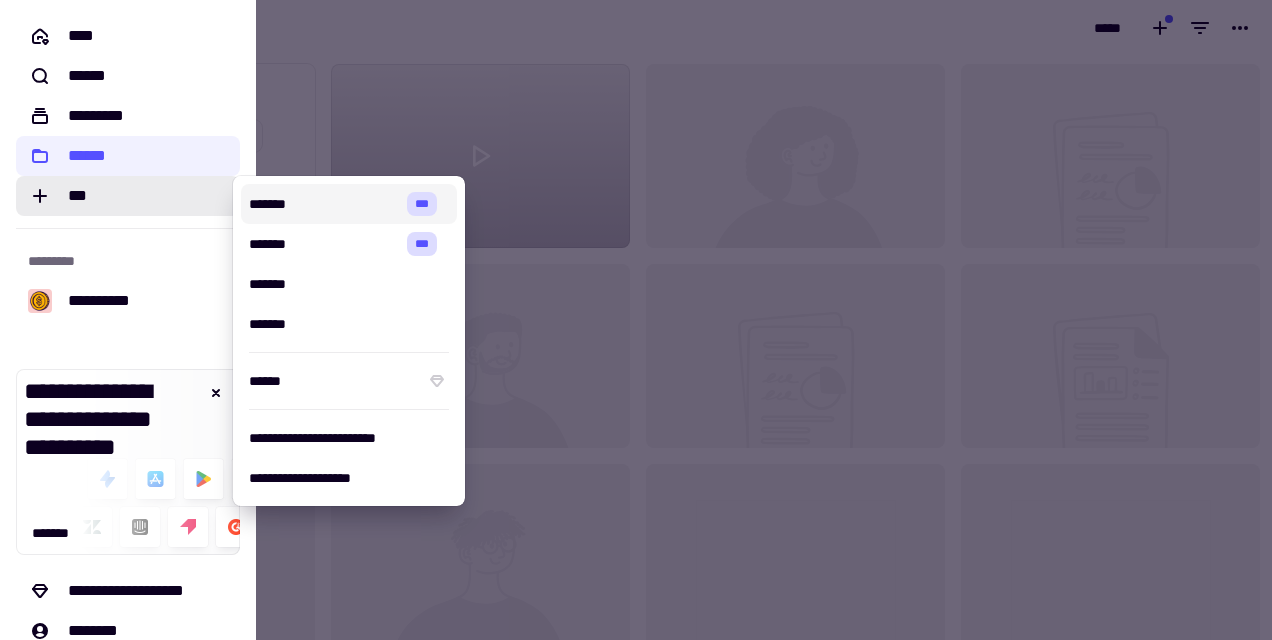 click at bounding box center [636, 320] 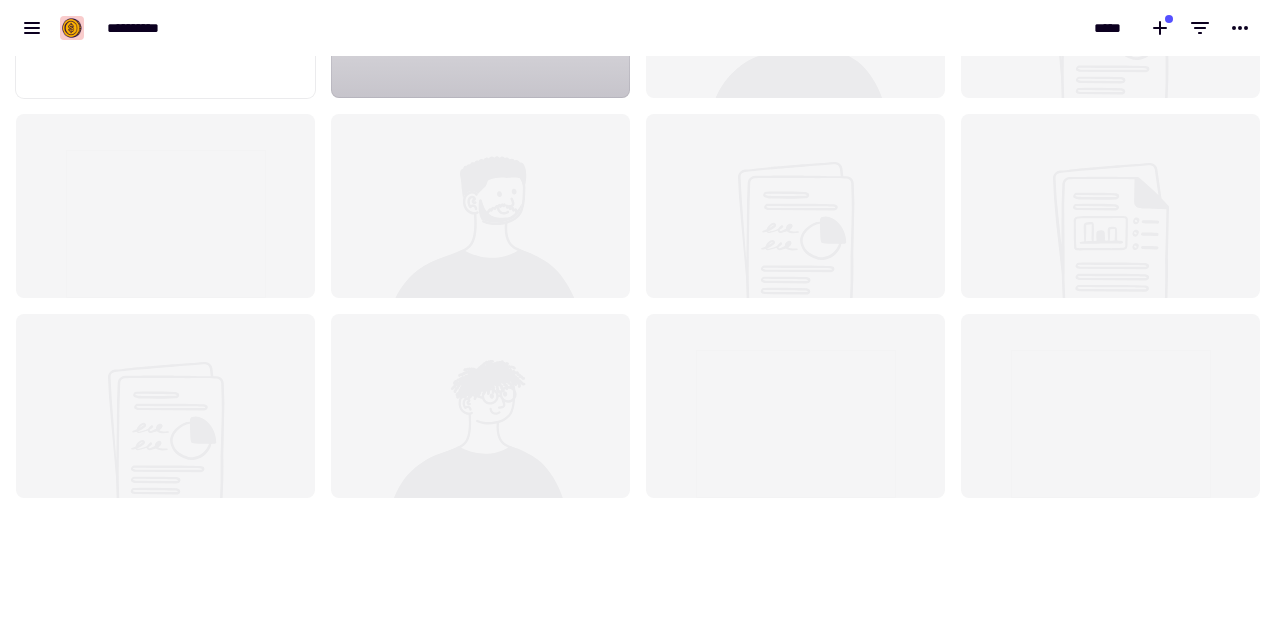 scroll, scrollTop: 0, scrollLeft: 0, axis: both 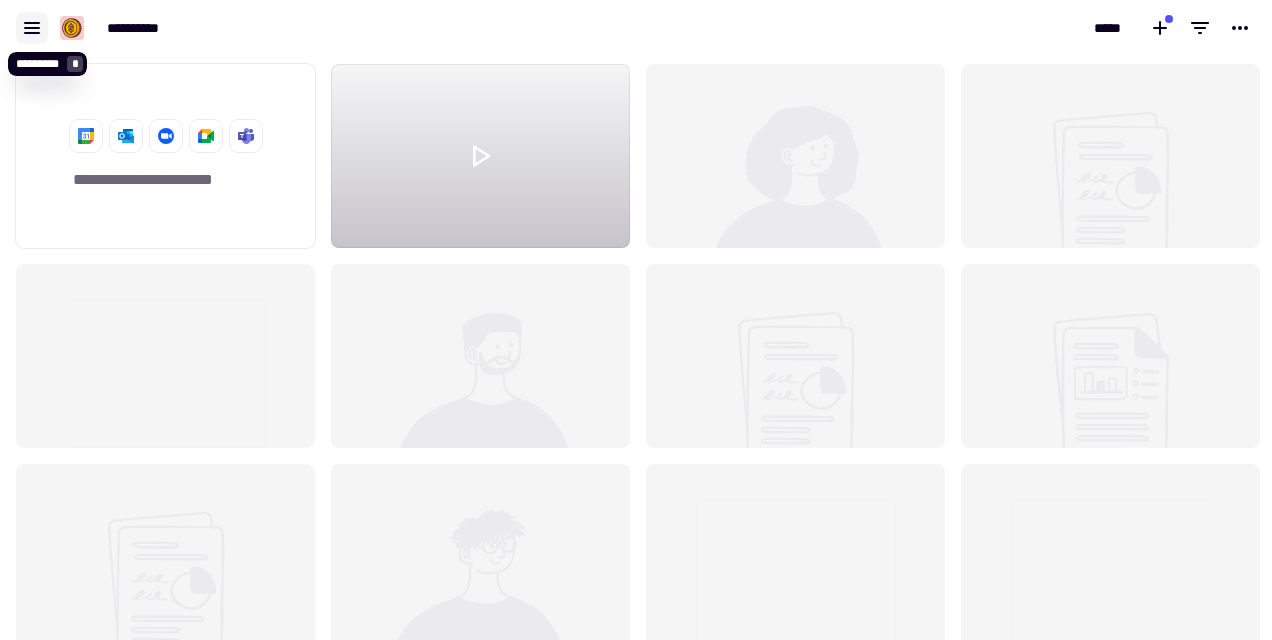 click 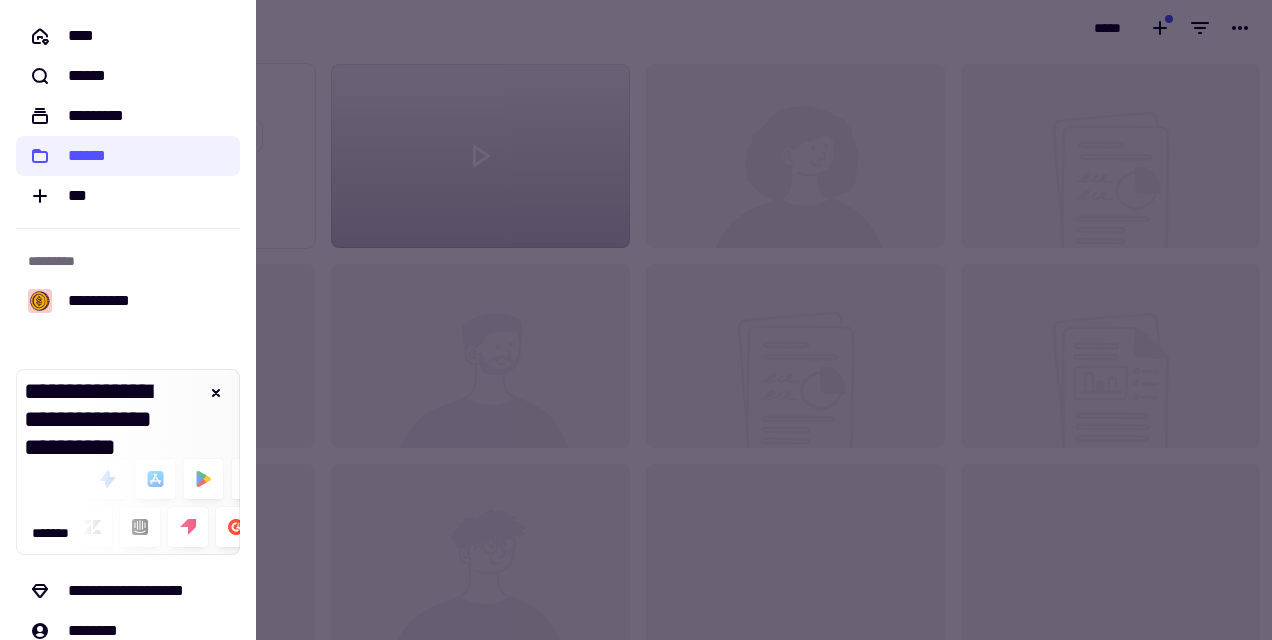 click at bounding box center [636, 320] 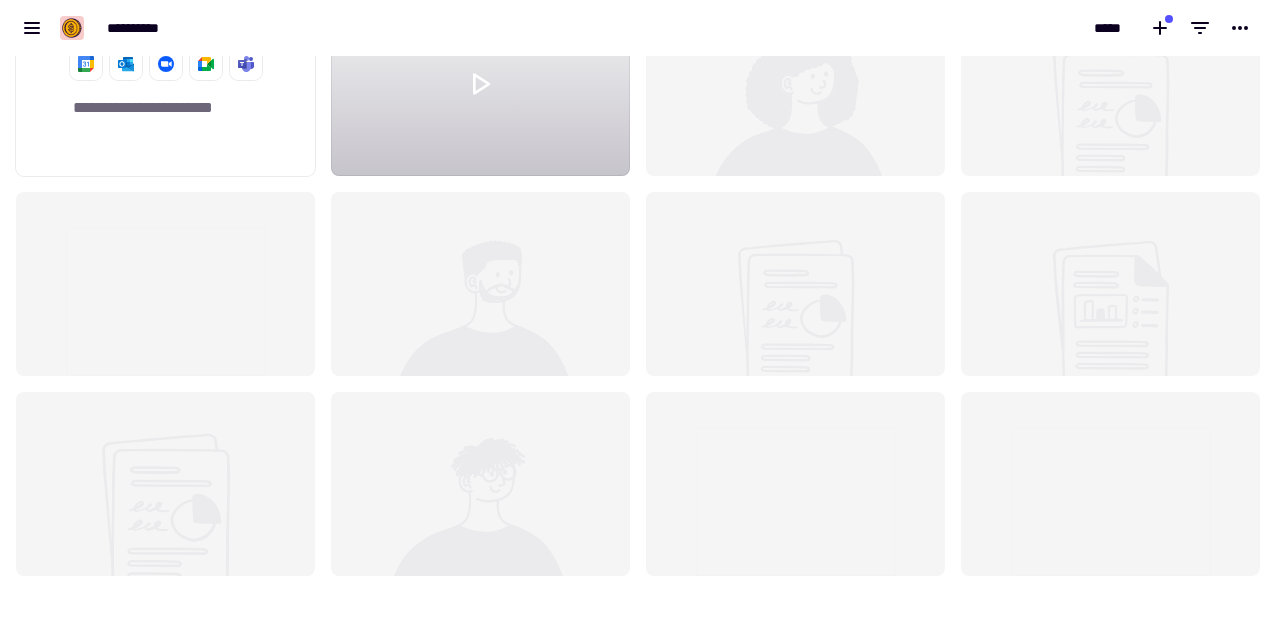 scroll, scrollTop: 0, scrollLeft: 0, axis: both 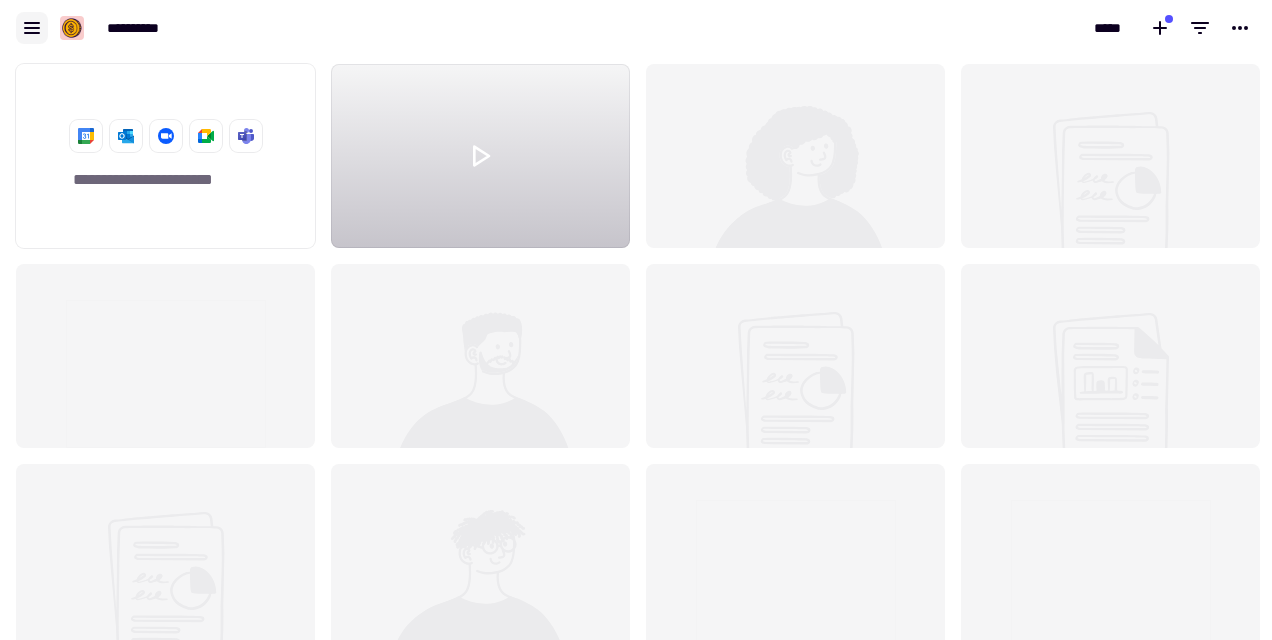 click 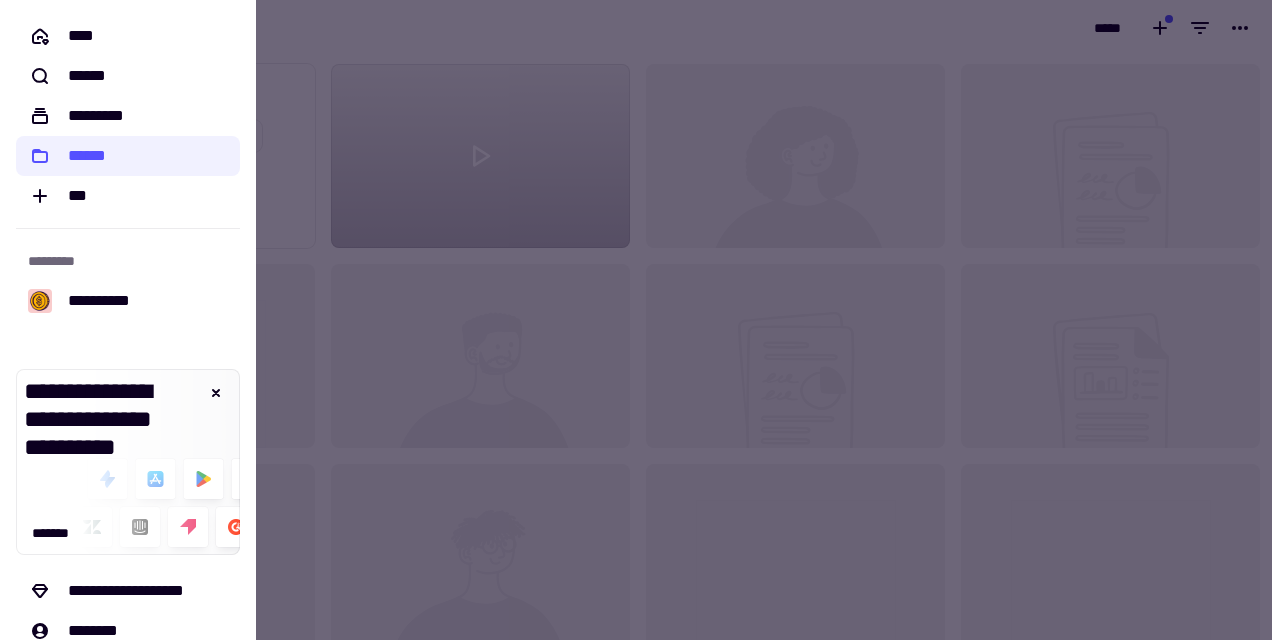 click at bounding box center (636, 320) 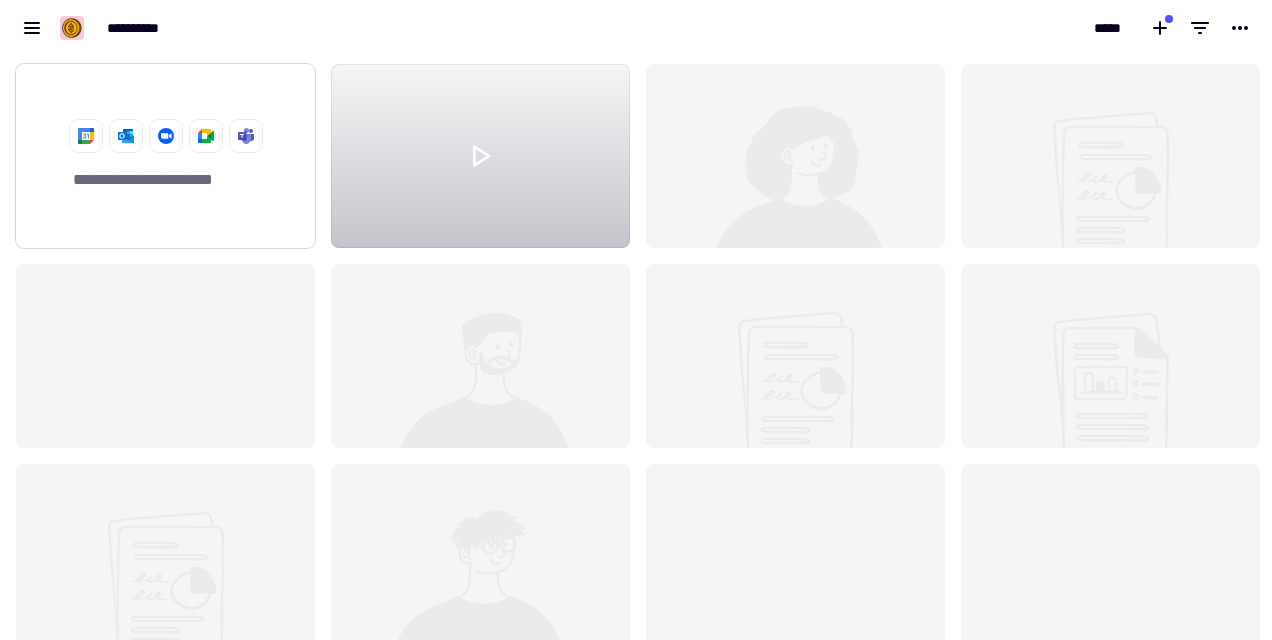 click on "**********" 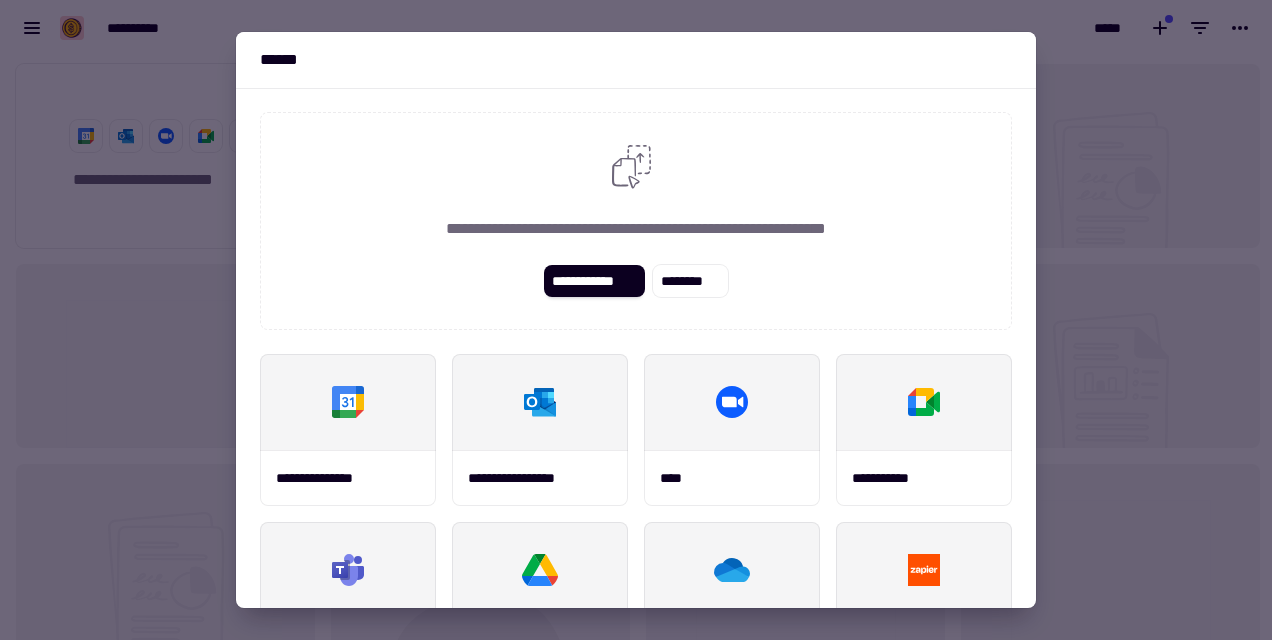 scroll, scrollTop: 240, scrollLeft: 0, axis: vertical 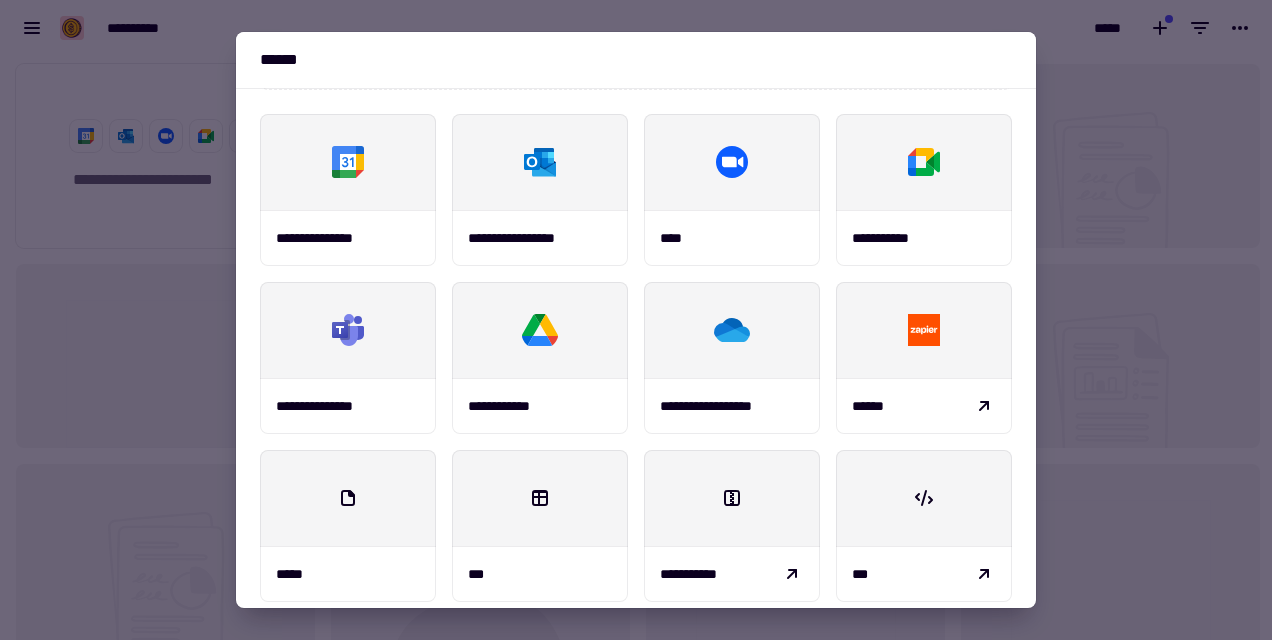 click at bounding box center [636, 320] 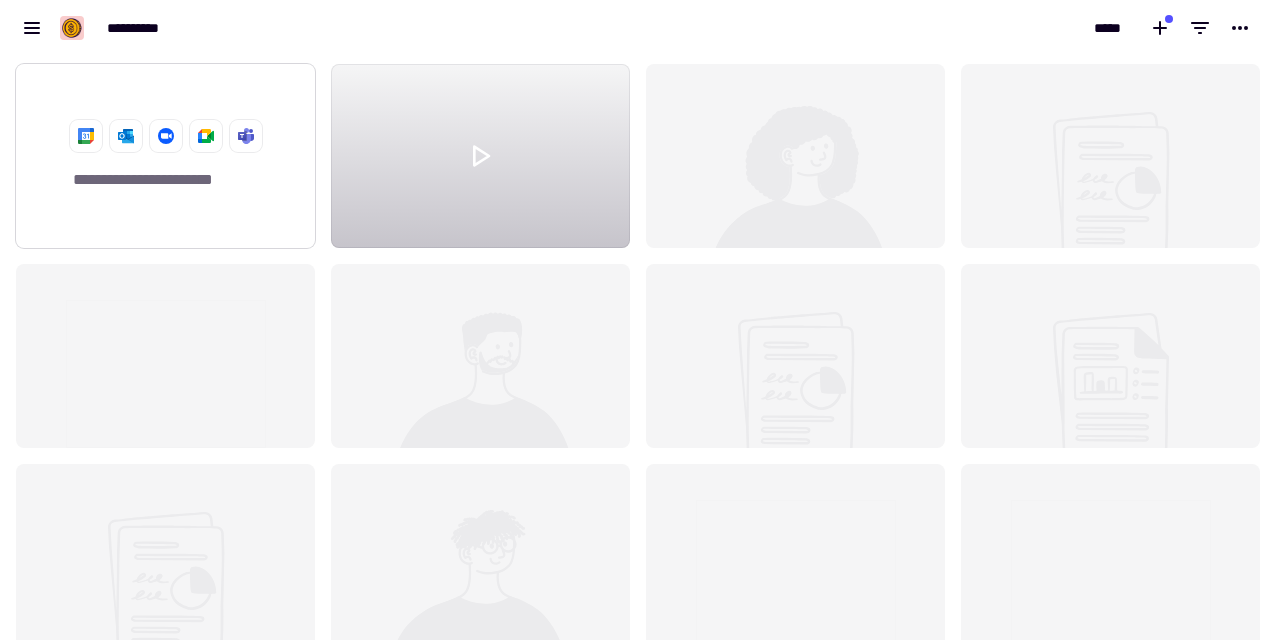 click 